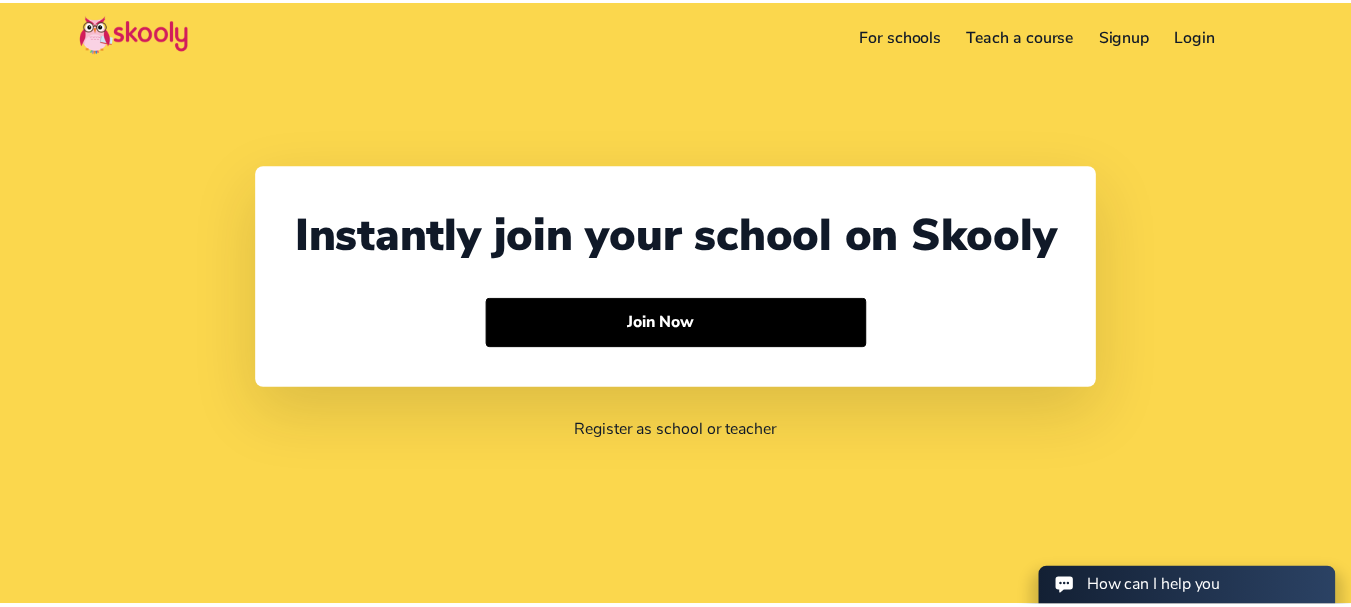 scroll, scrollTop: 0, scrollLeft: 0, axis: both 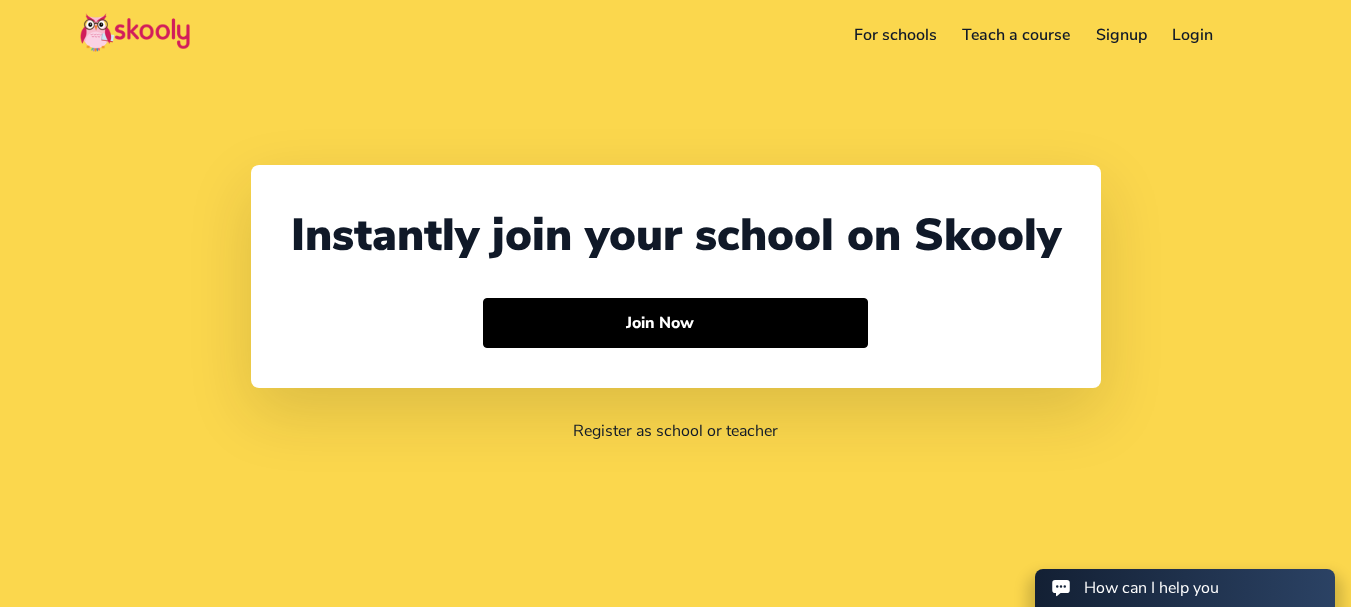 select on "91" 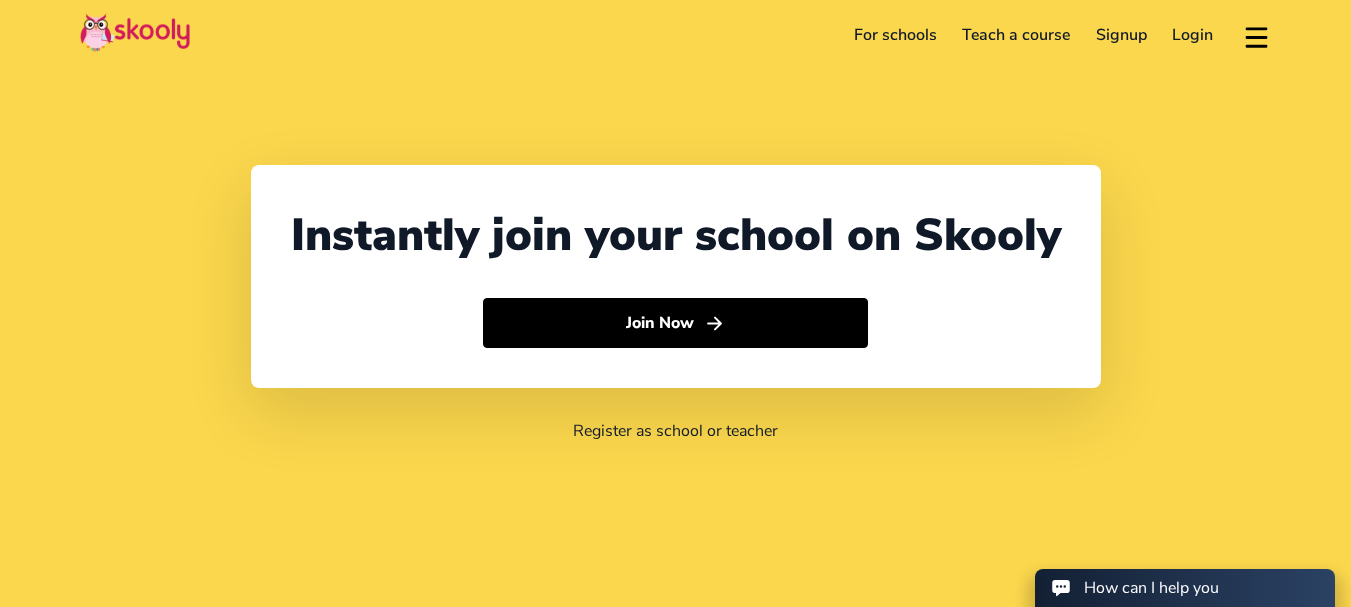 click on "Login" 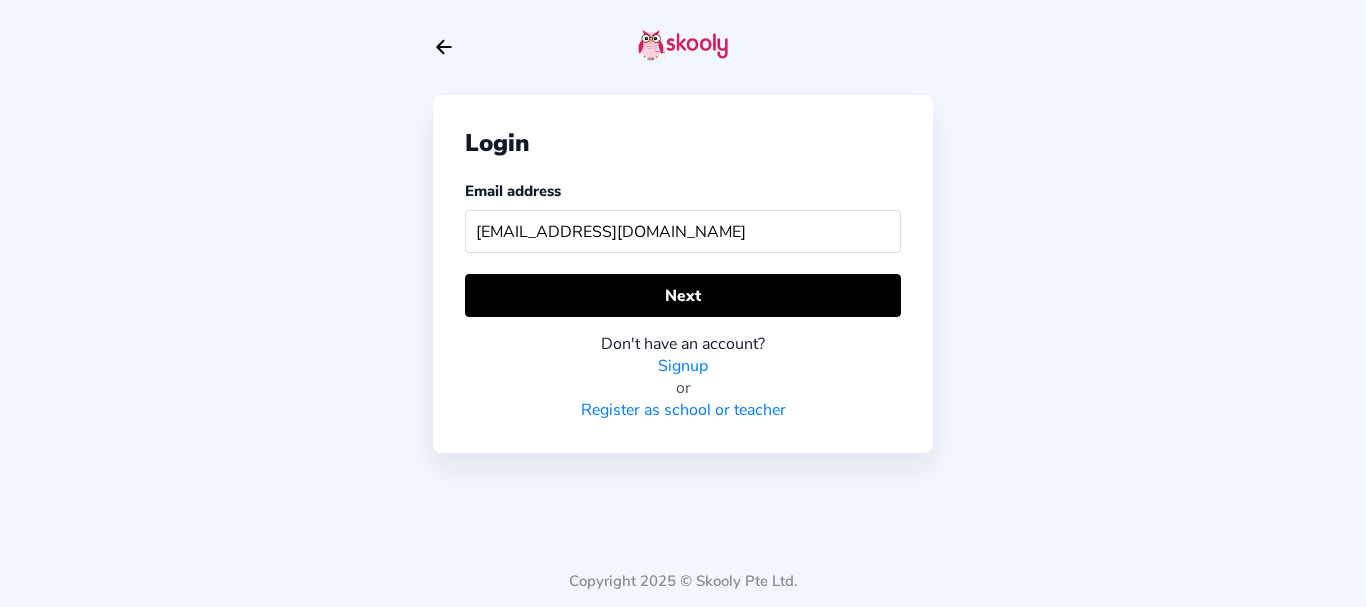 type on "[EMAIL_ADDRESS][DOMAIN_NAME]" 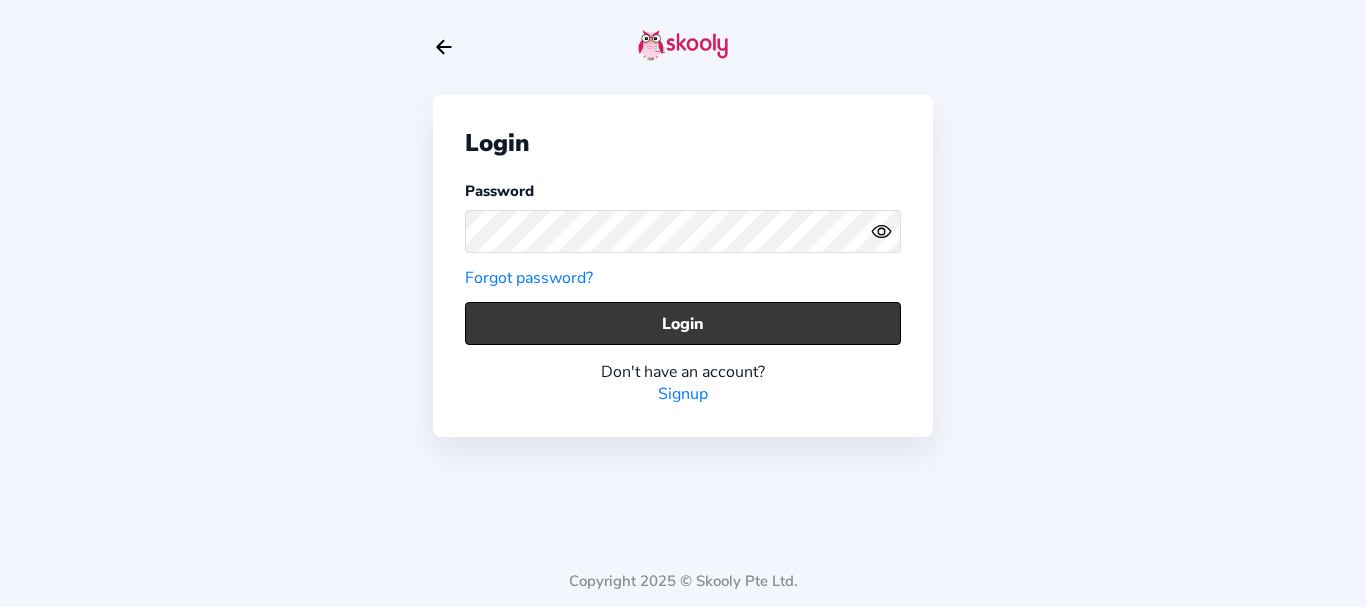 click on "Login" 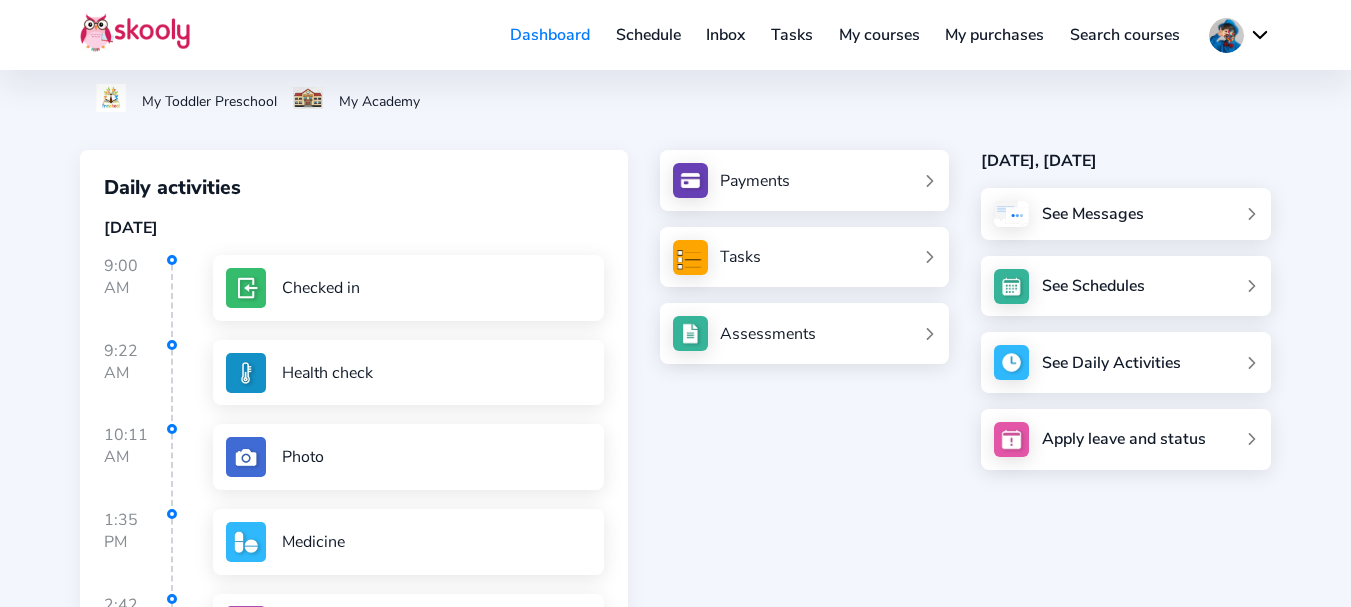 scroll, scrollTop: 0, scrollLeft: 0, axis: both 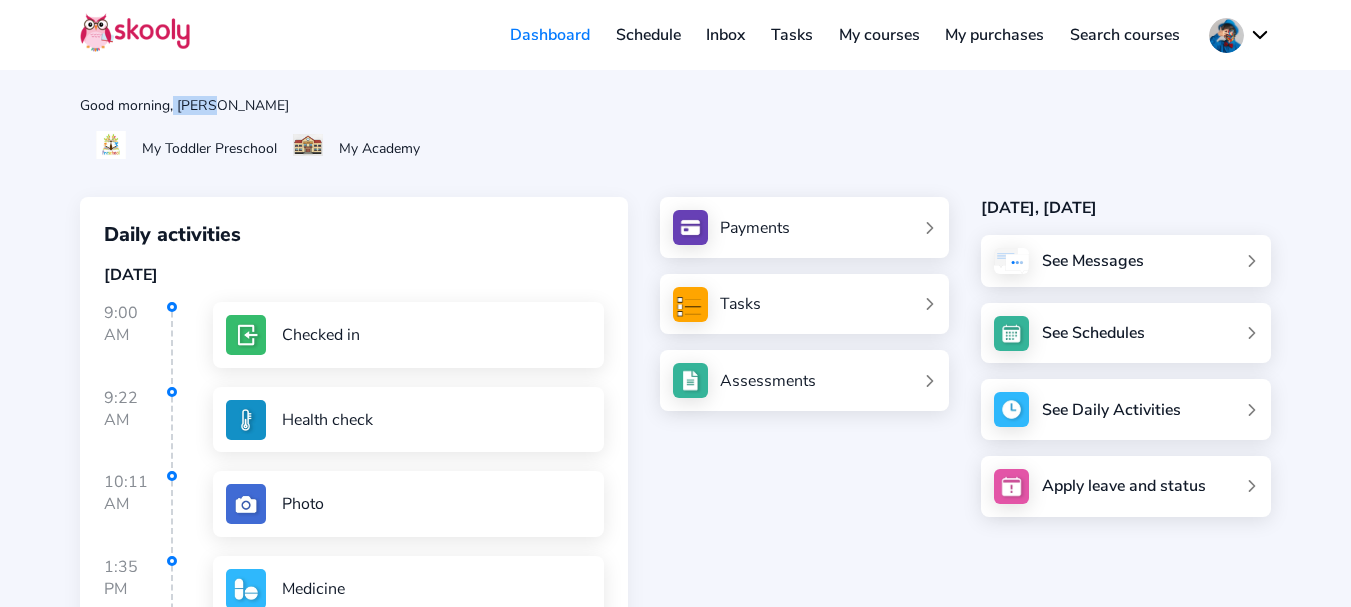 drag, startPoint x: 173, startPoint y: 107, endPoint x: 227, endPoint y: 103, distance: 54.147945 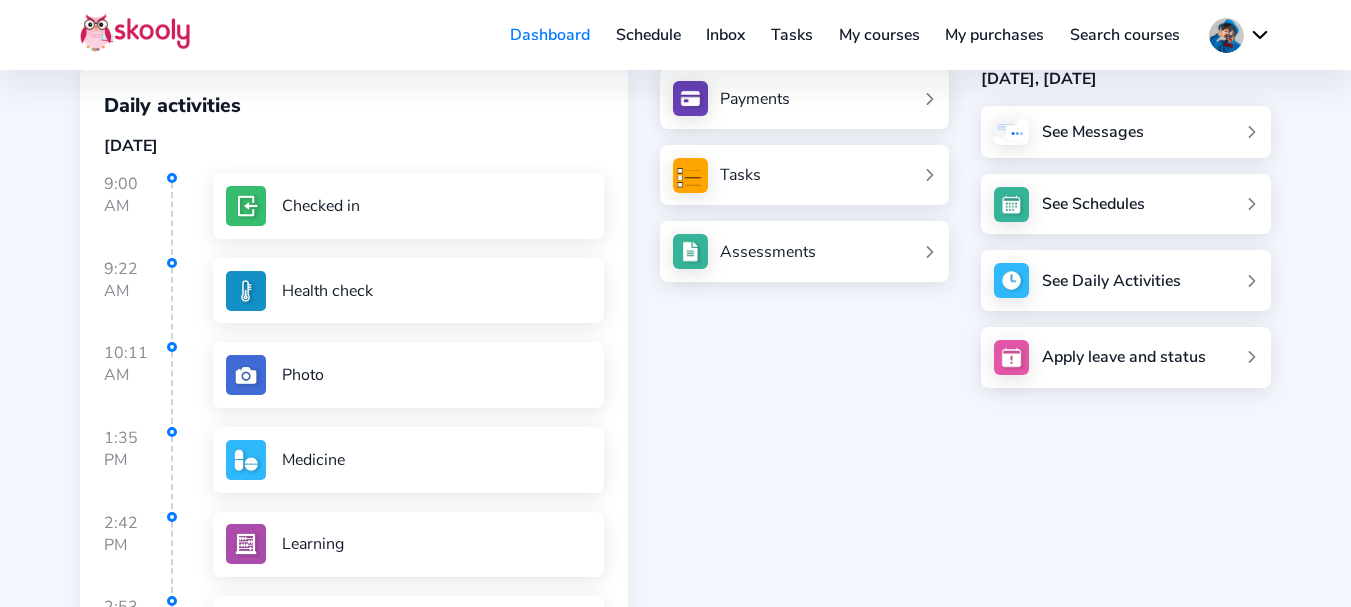 scroll, scrollTop: 0, scrollLeft: 0, axis: both 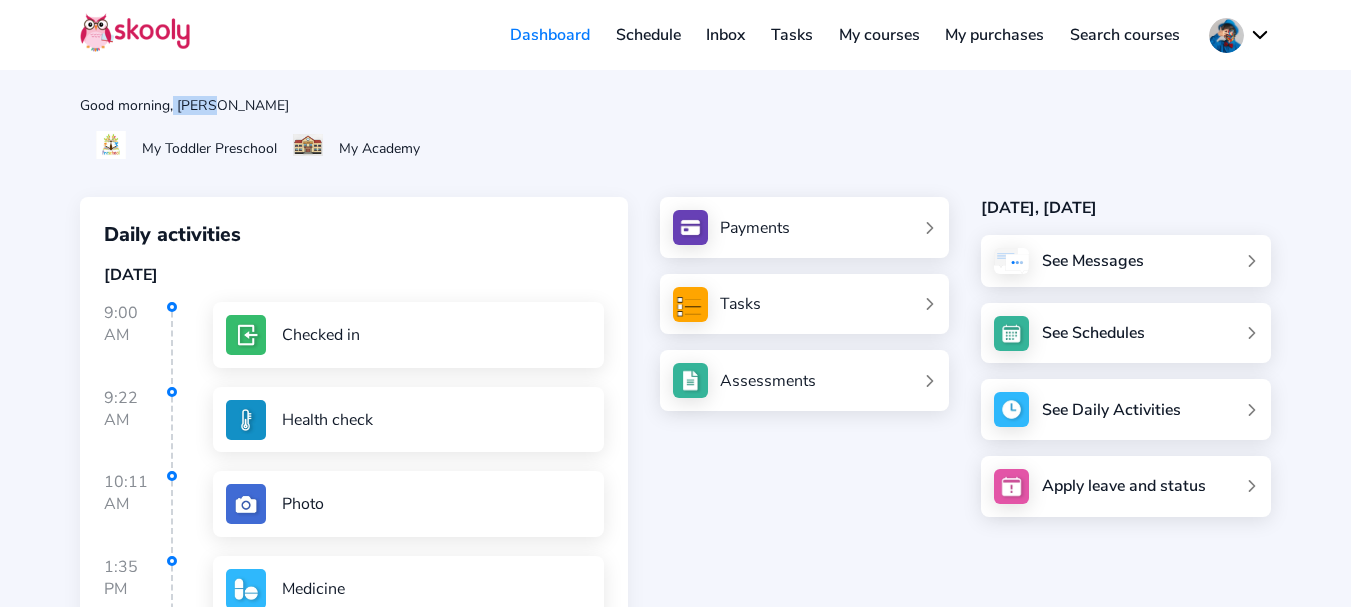 click on "Inbox" 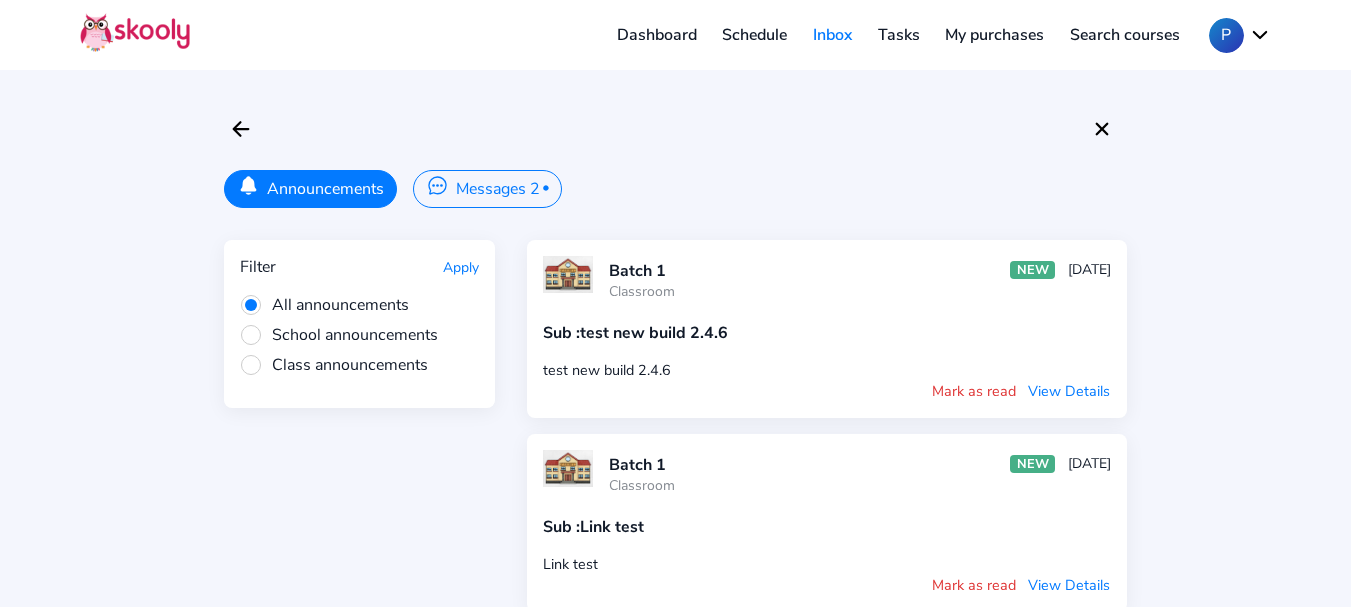 click on "Dashboard" 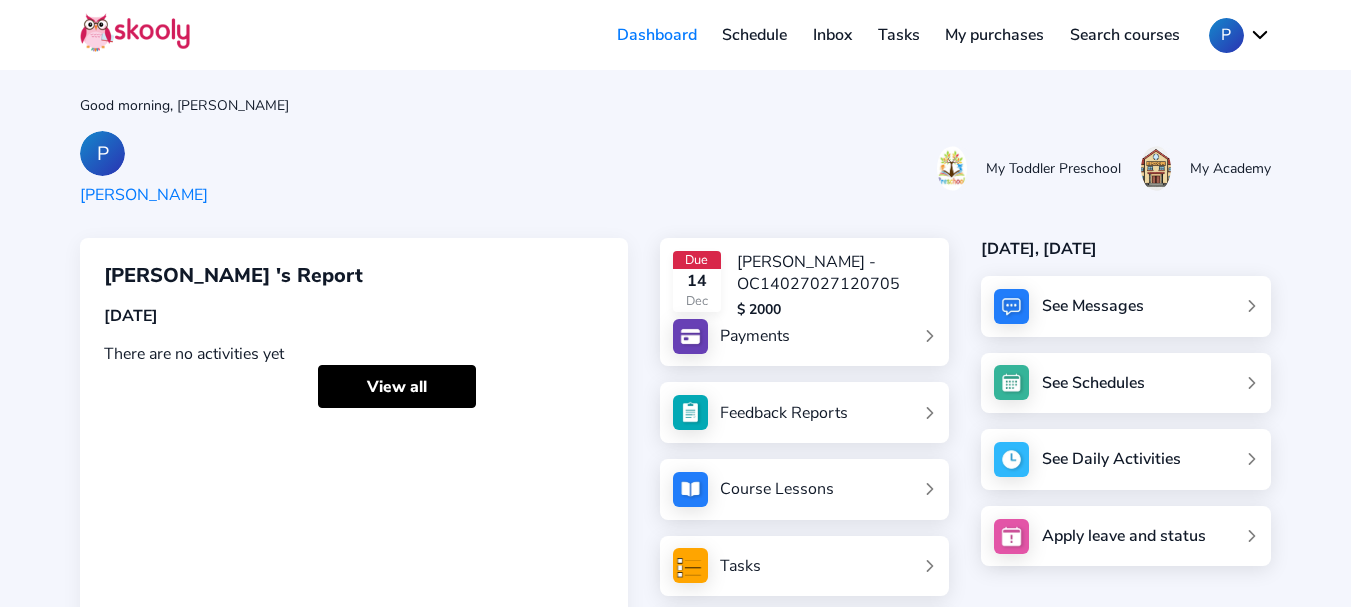click on "Inbox" 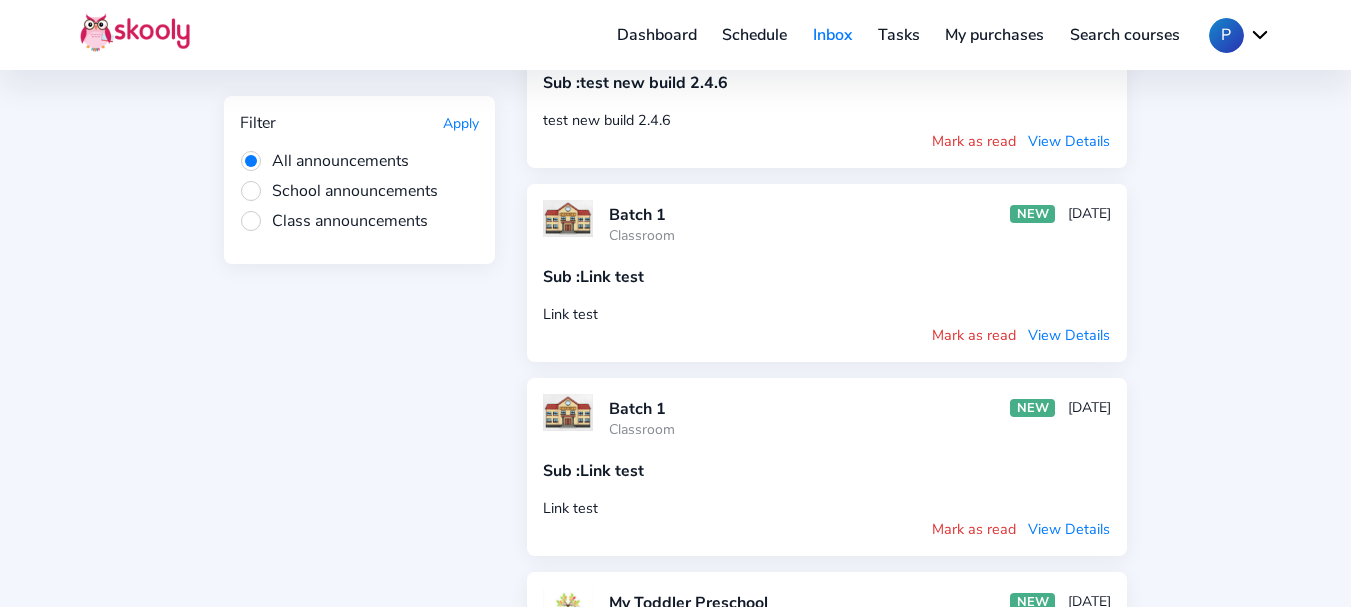 scroll, scrollTop: 300, scrollLeft: 0, axis: vertical 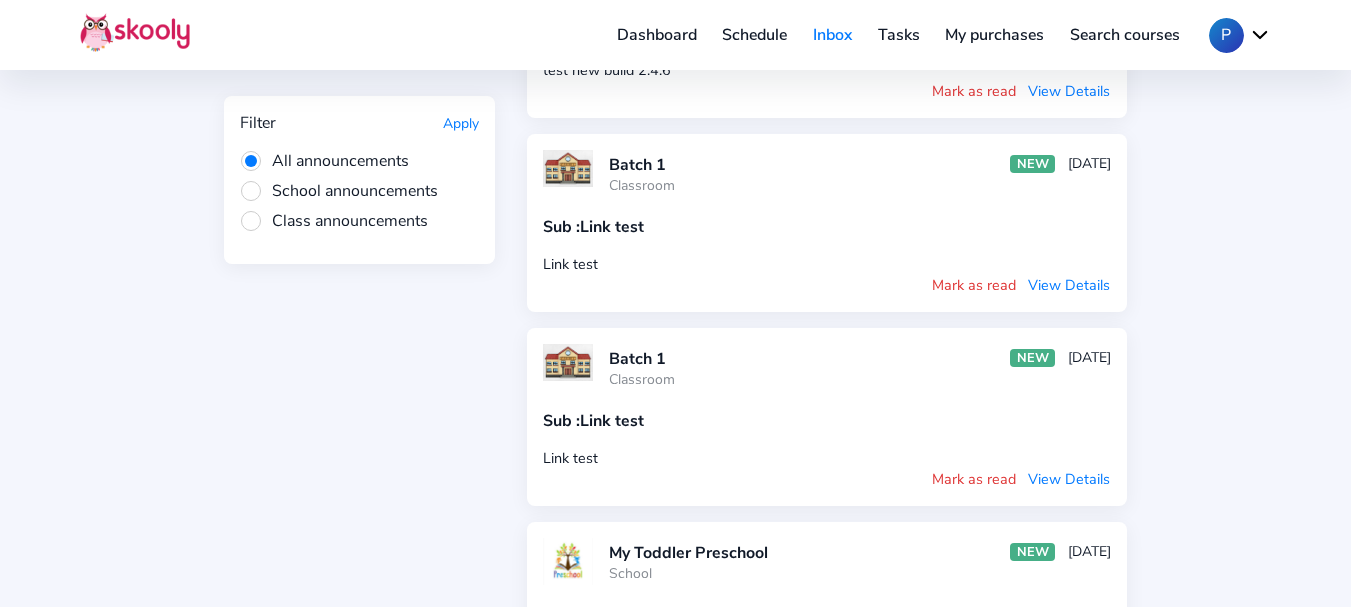 click on "View Details" at bounding box center (1069, 285) 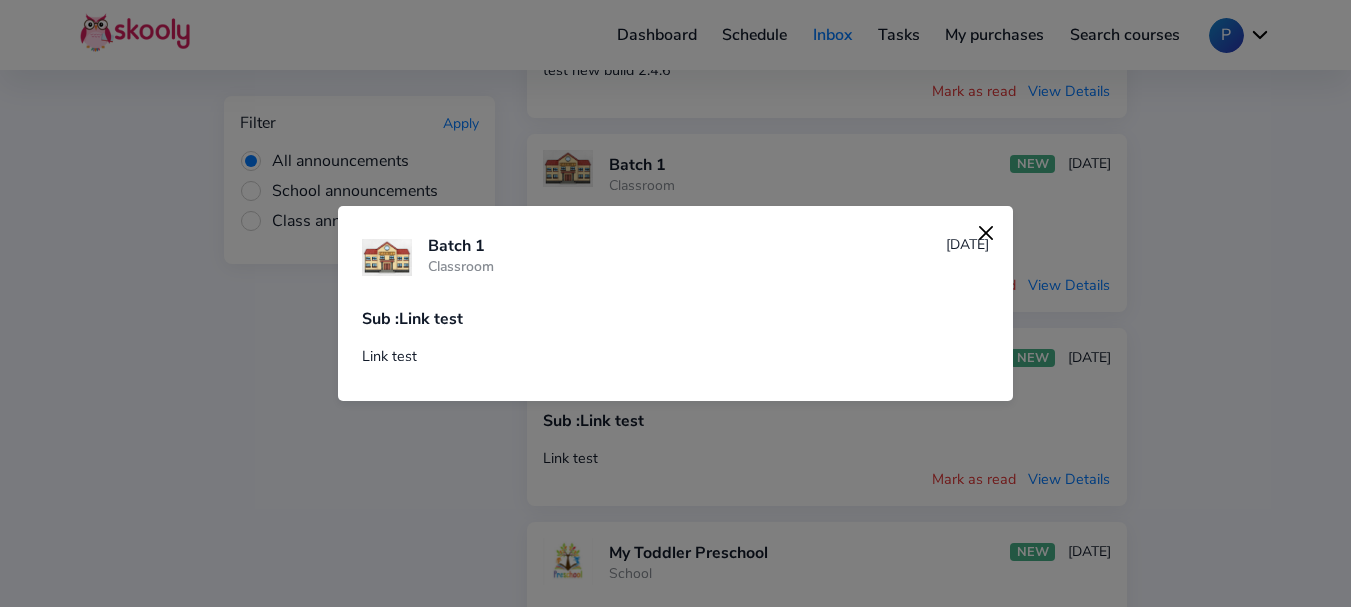 scroll, scrollTop: 16, scrollLeft: 0, axis: vertical 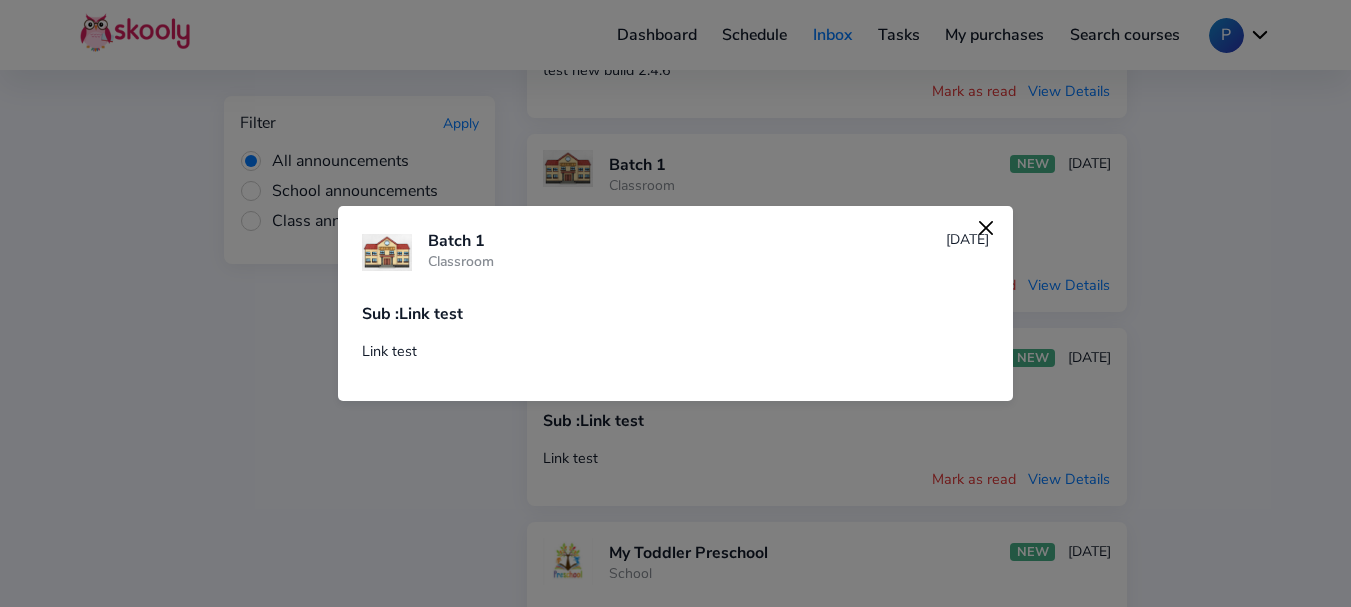 click on "Link test" at bounding box center [676, 351] 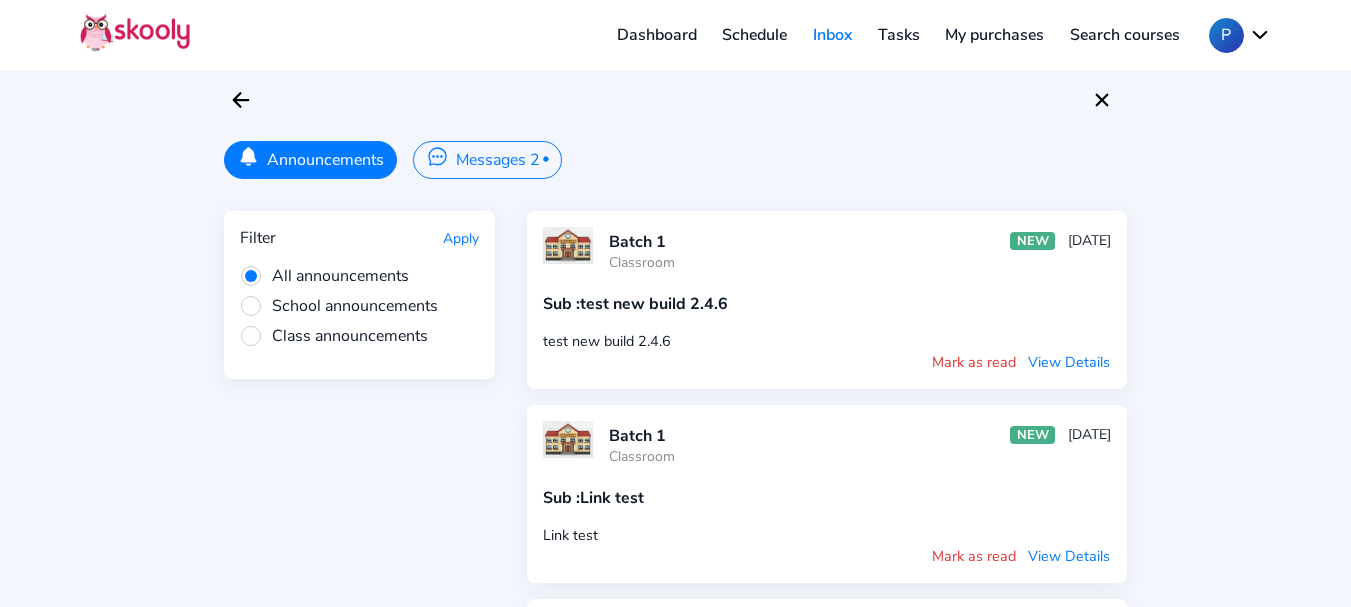 scroll, scrollTop: 0, scrollLeft: 0, axis: both 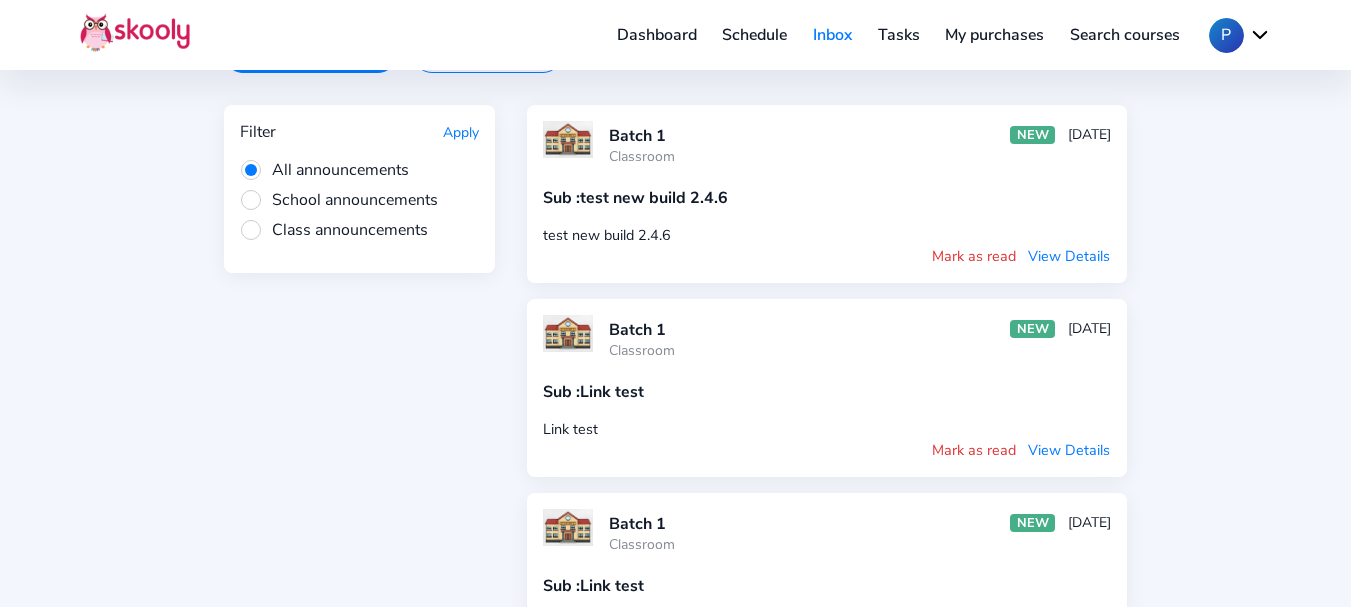 click on "P" 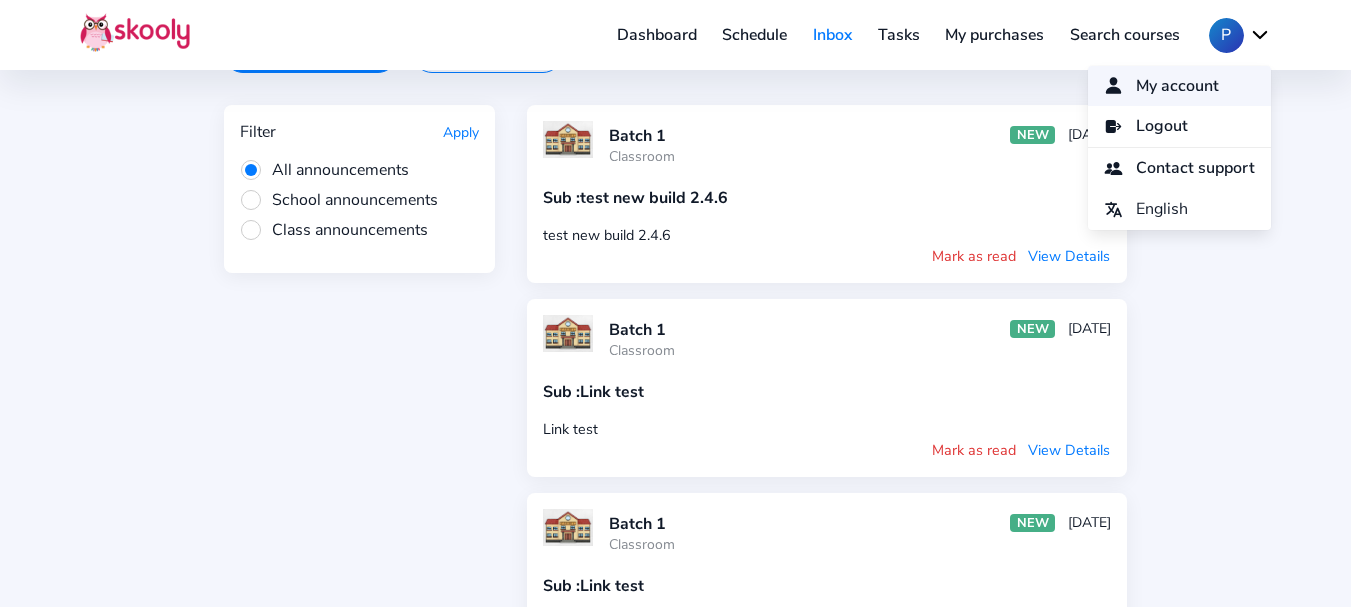 click on "My account" 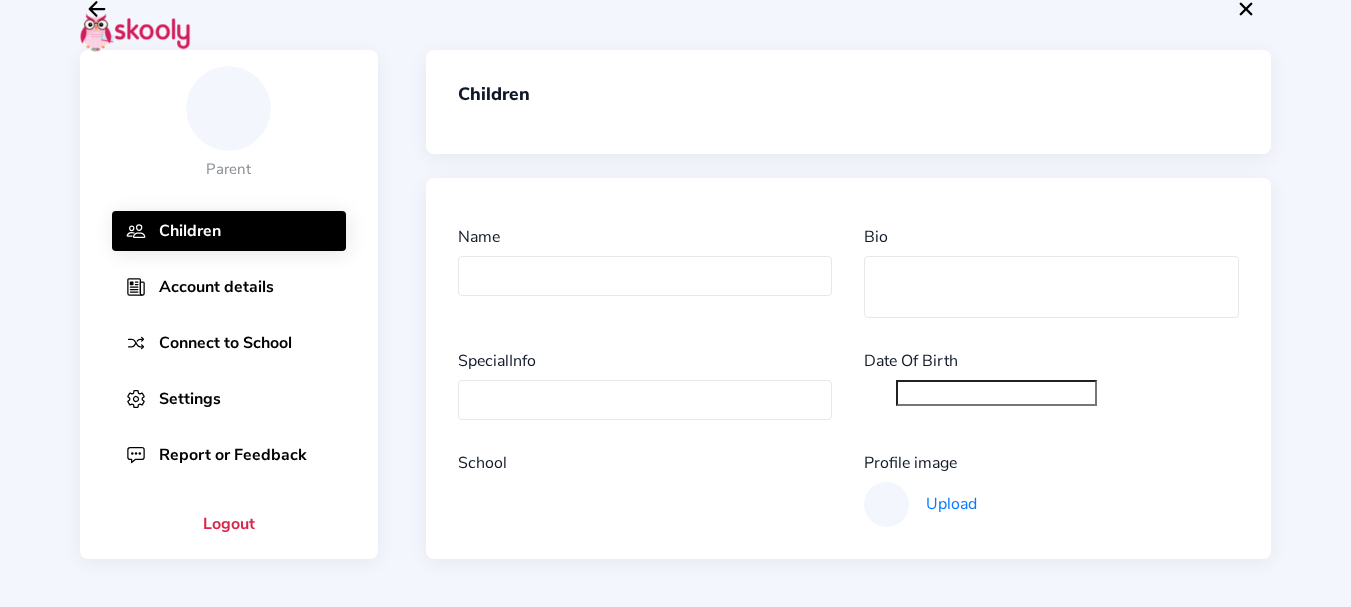 type on "[PERSON_NAME]" 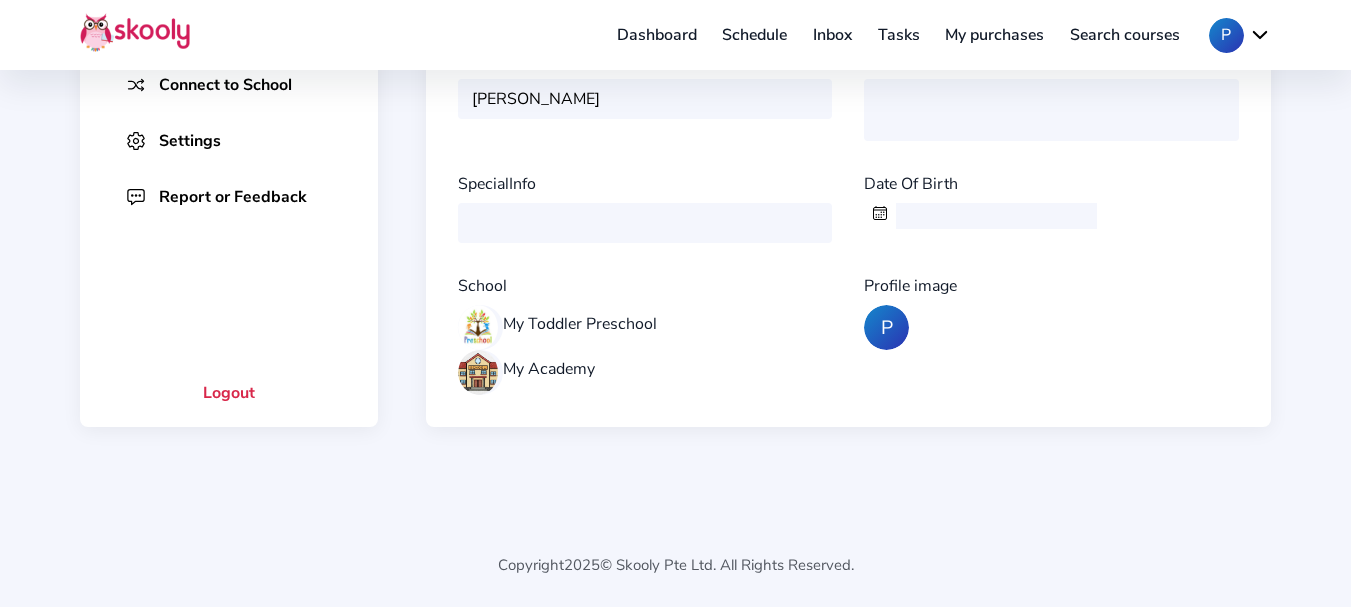 scroll, scrollTop: 84, scrollLeft: 0, axis: vertical 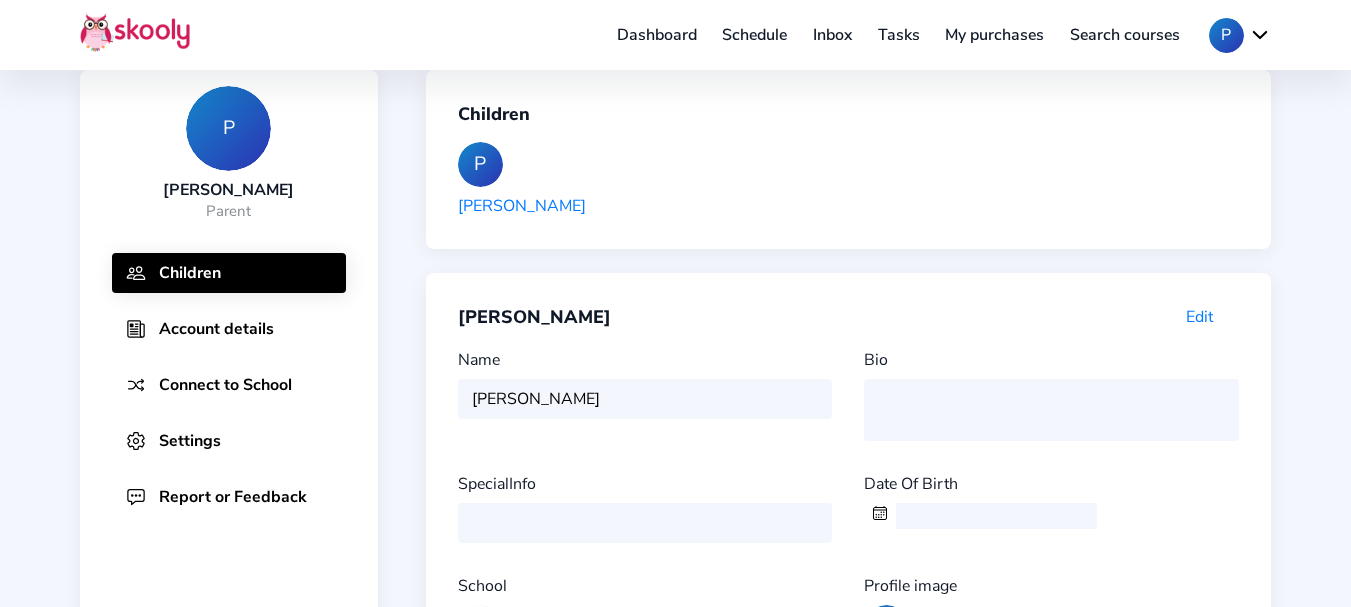click on "Account details" 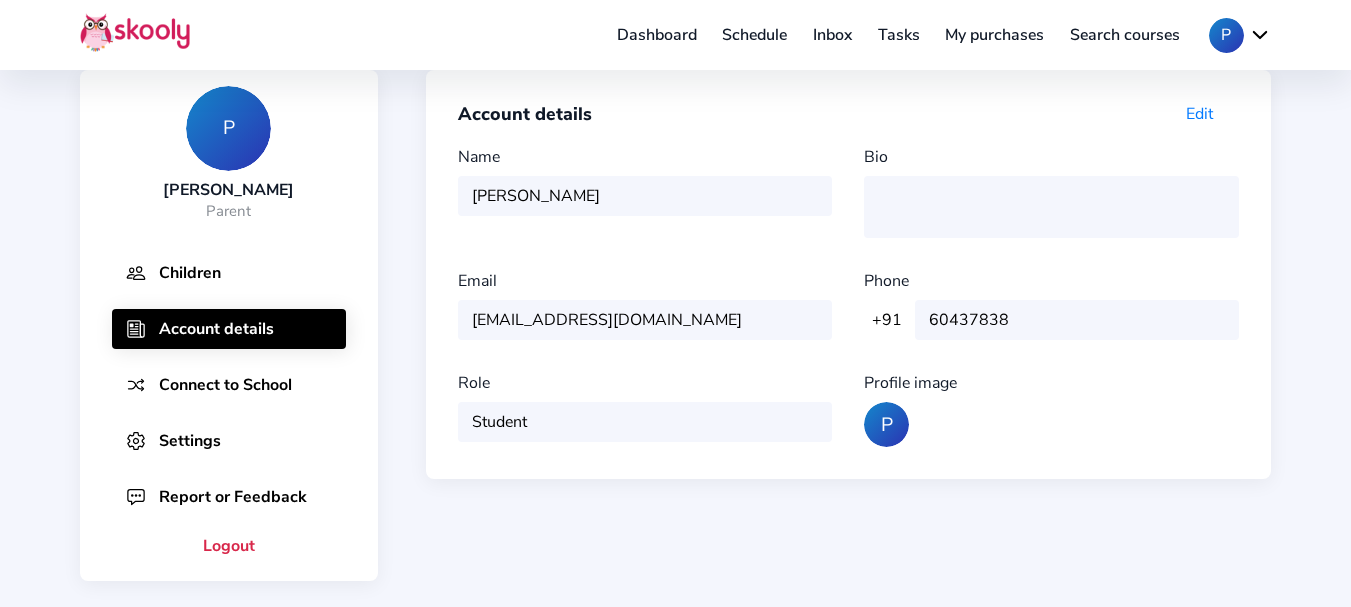 click on "Email [EMAIL_ADDRESS][DOMAIN_NAME]" 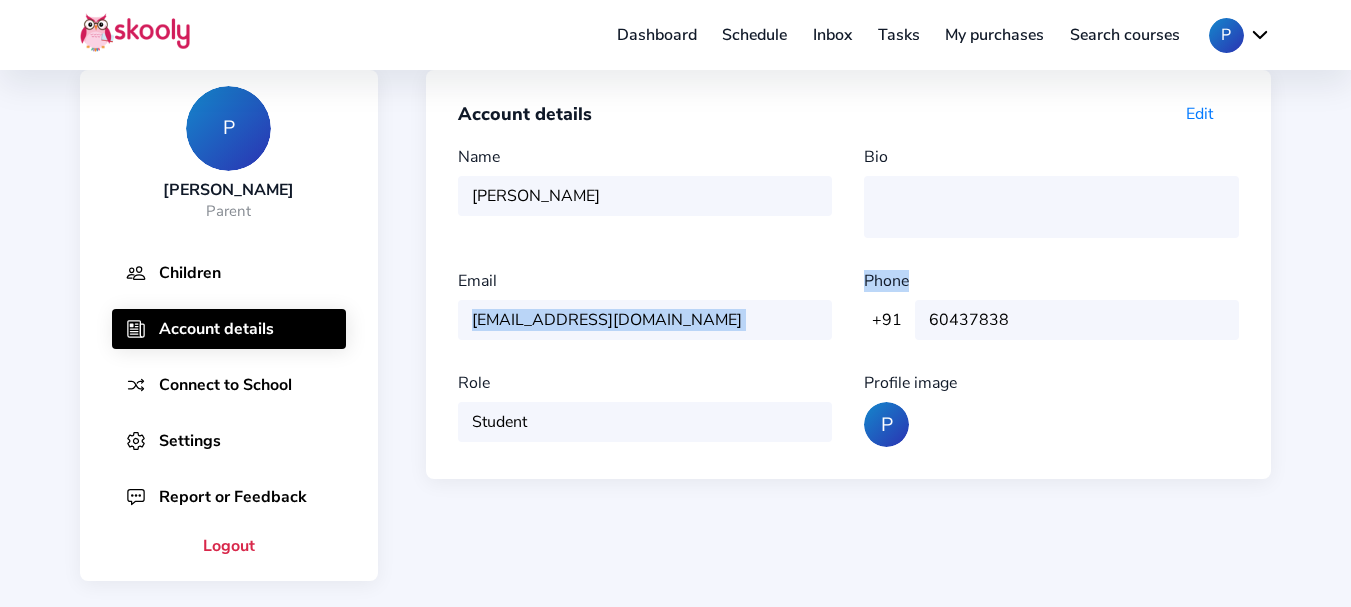 click on "Email [EMAIL_ADDRESS][DOMAIN_NAME]" 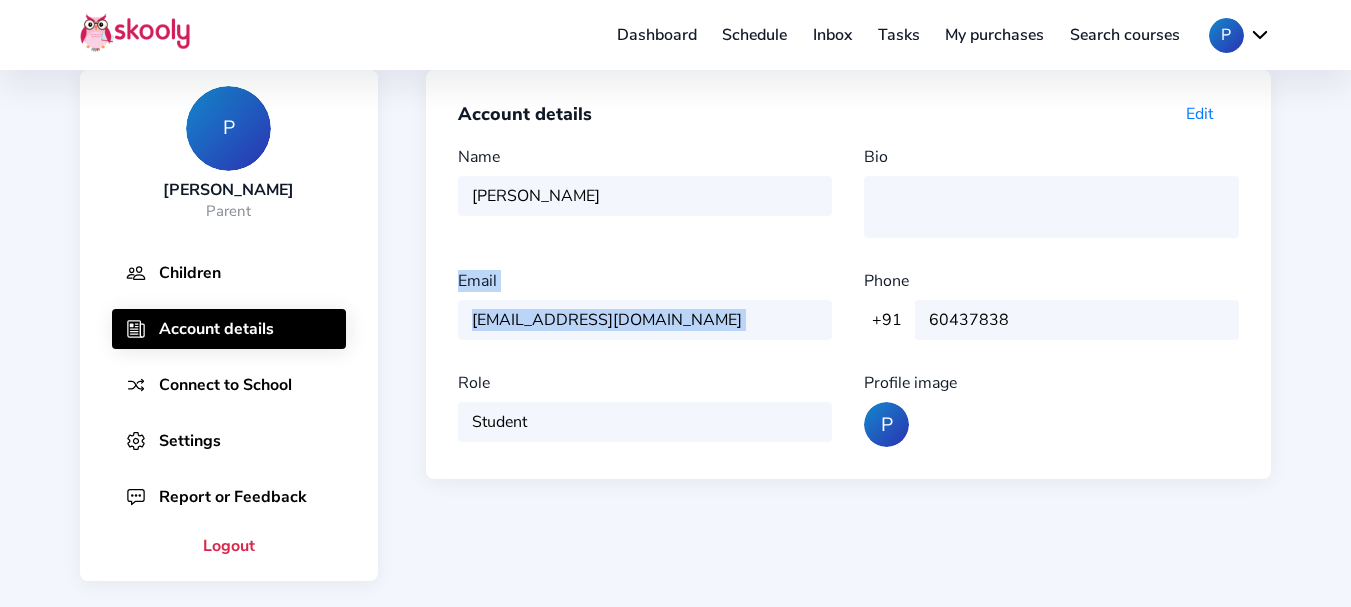 click on "Email [EMAIL_ADDRESS][DOMAIN_NAME]" 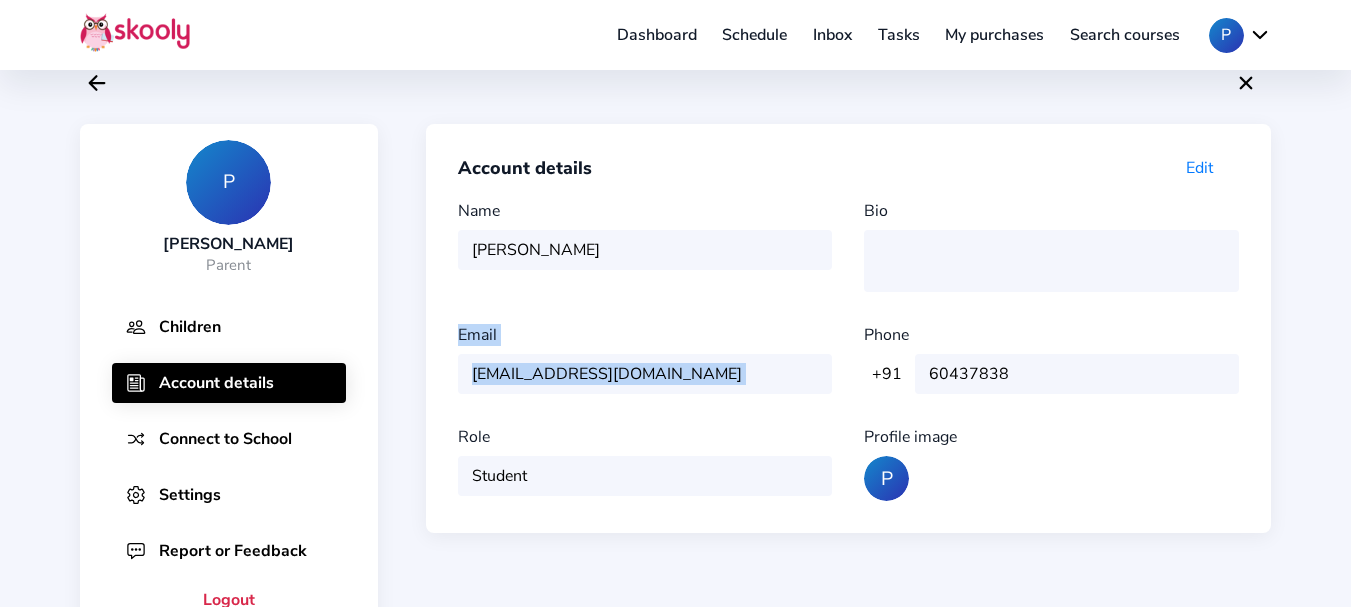 scroll, scrollTop: 0, scrollLeft: 0, axis: both 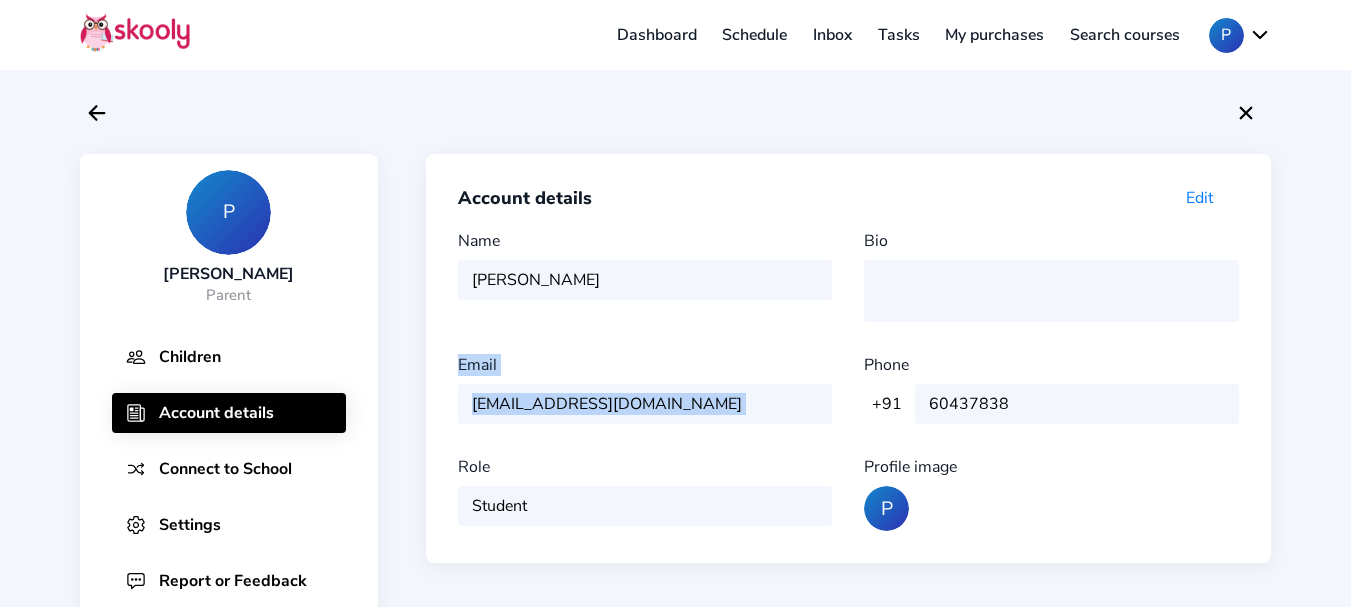 click on "Edit" 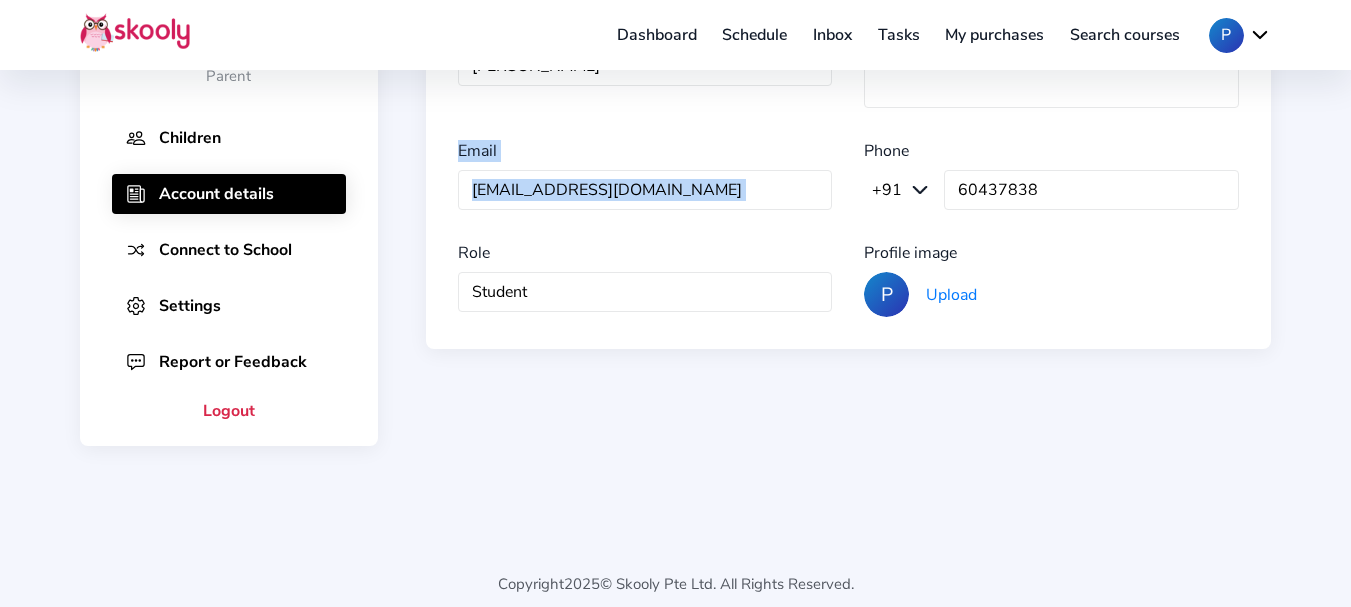 scroll, scrollTop: 238, scrollLeft: 0, axis: vertical 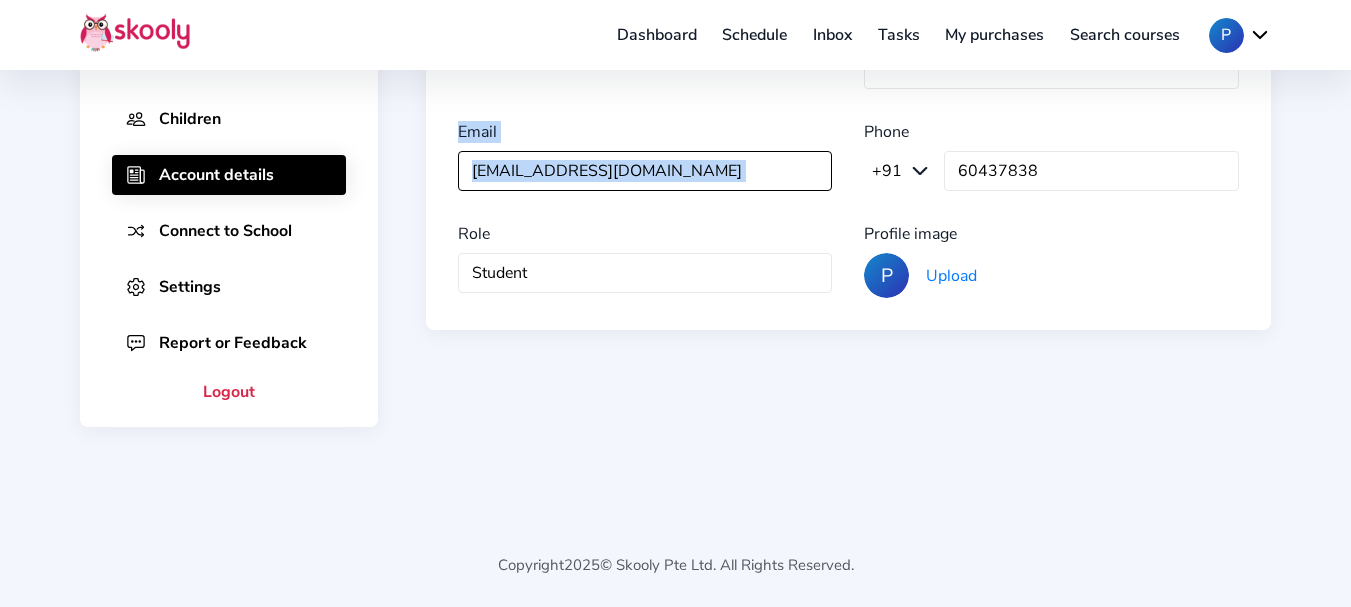 click on "[EMAIL_ADDRESS][DOMAIN_NAME]" 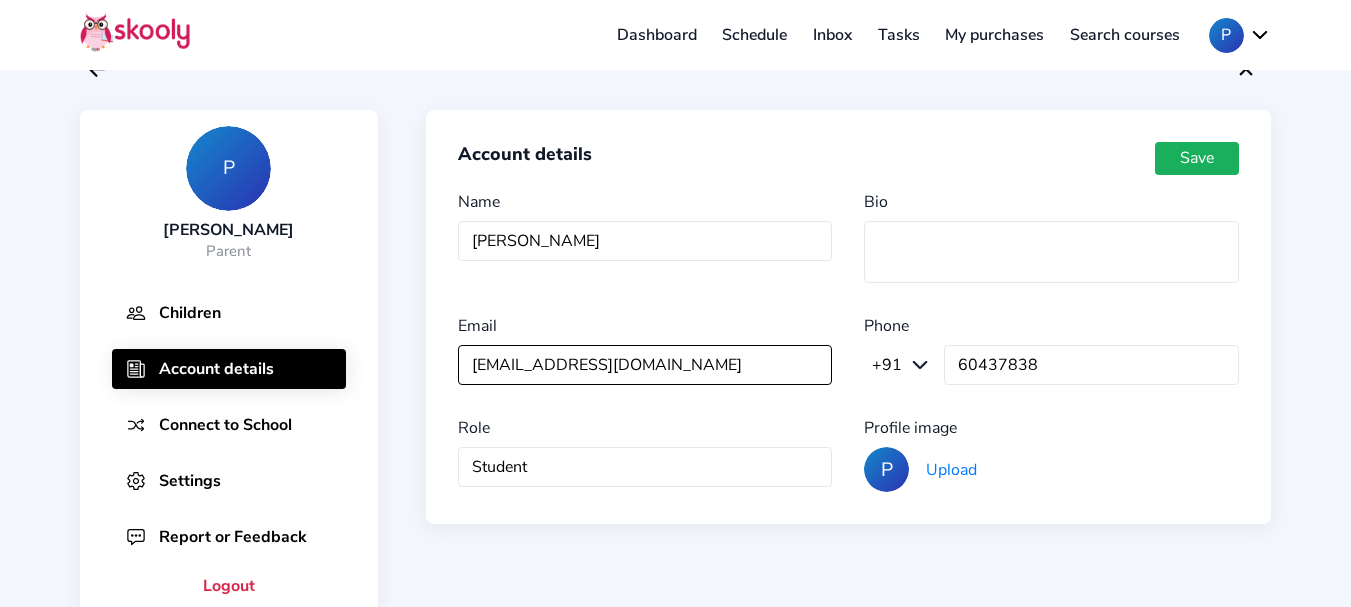 scroll, scrollTop: 0, scrollLeft: 0, axis: both 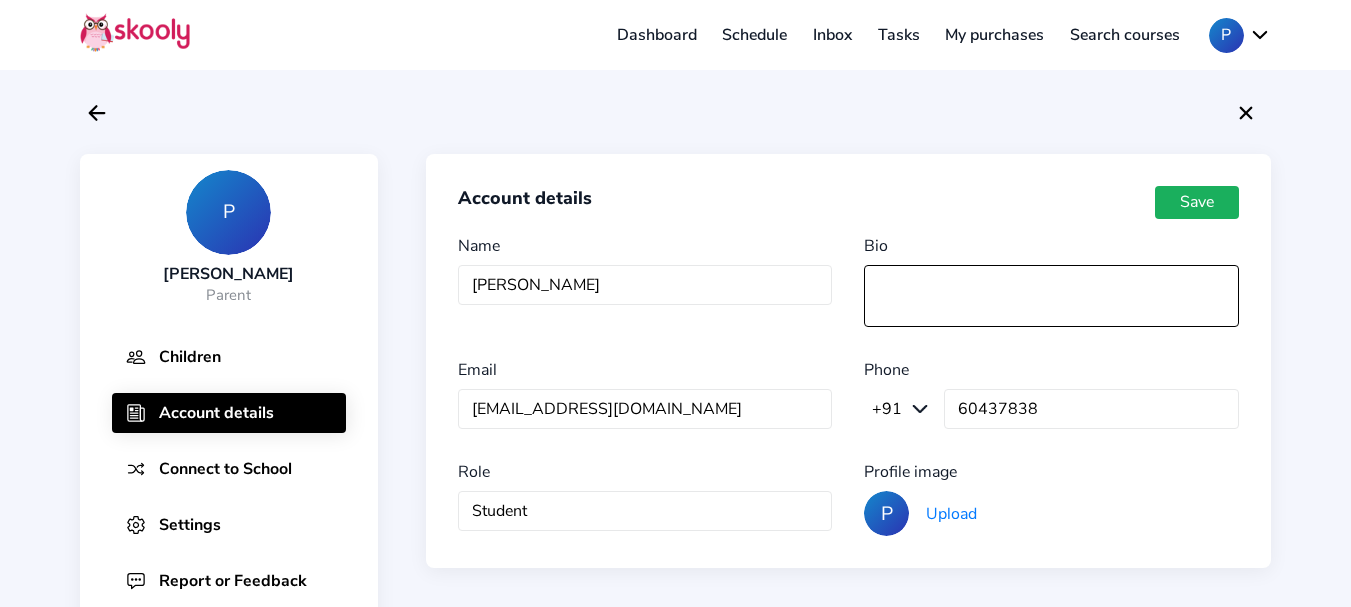 click 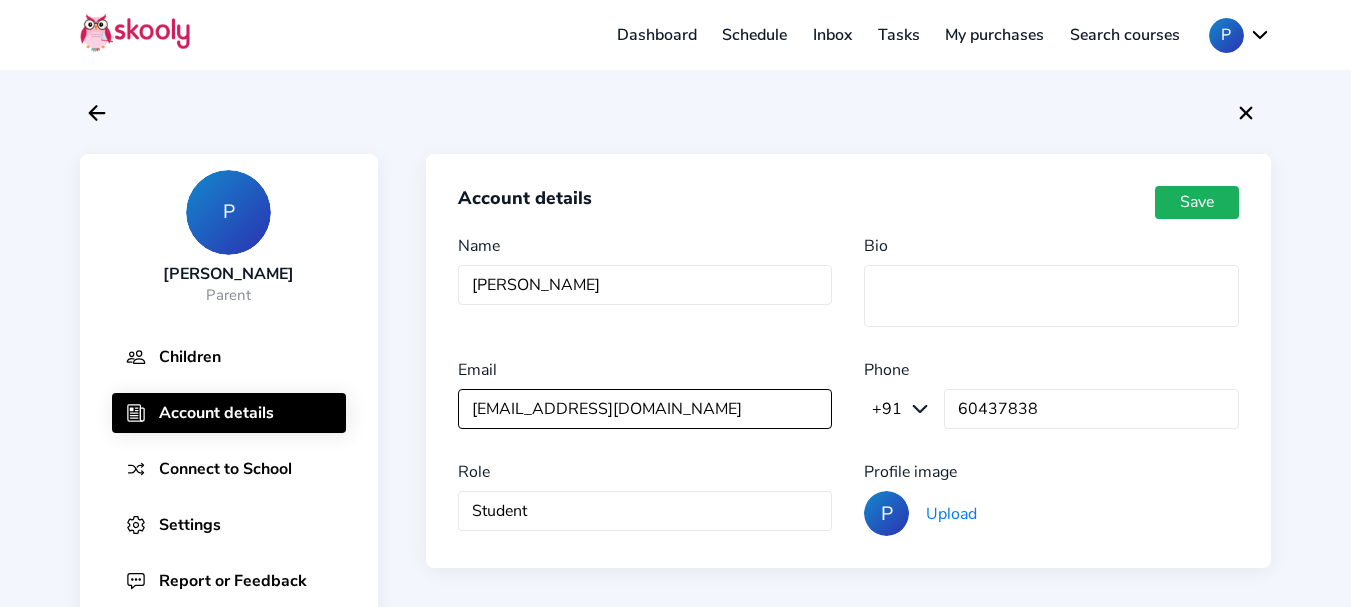 click on "[EMAIL_ADDRESS][DOMAIN_NAME]" 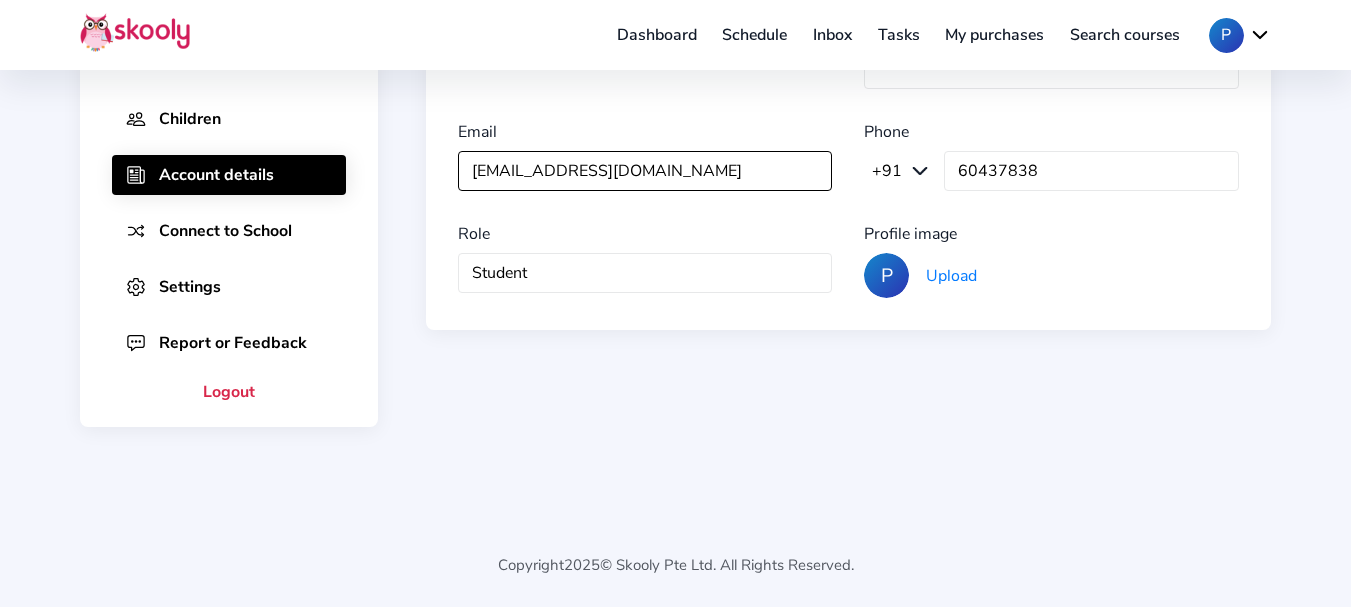 scroll, scrollTop: 0, scrollLeft: 0, axis: both 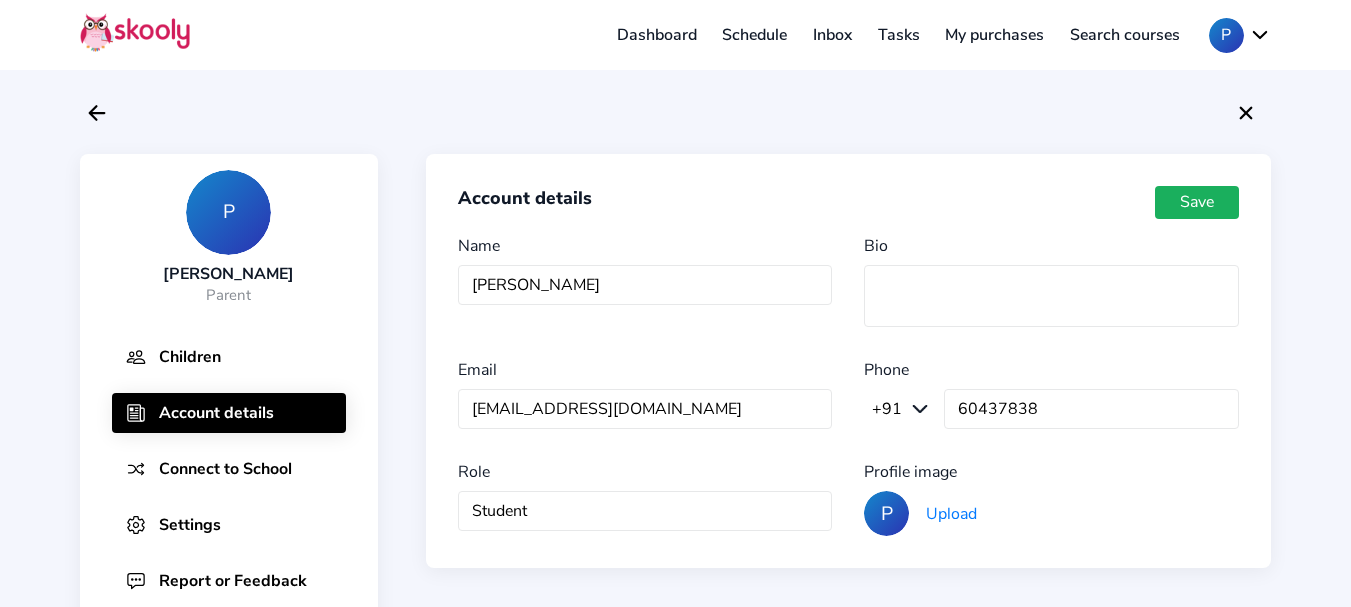click on "Upload" 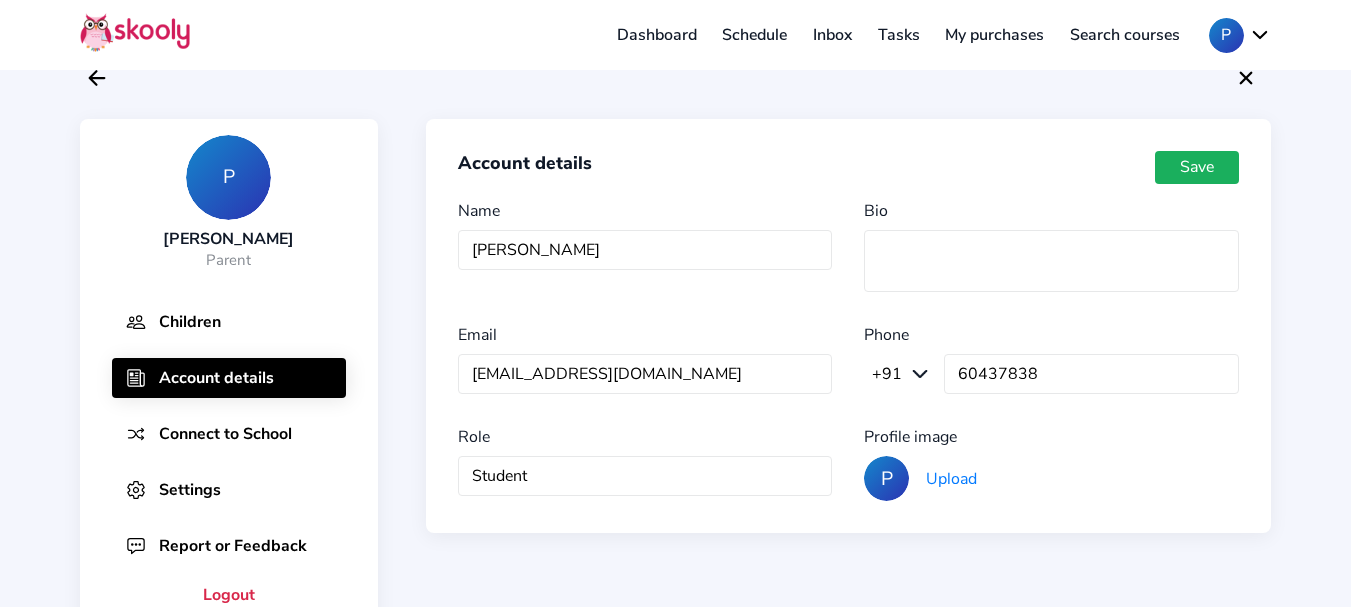 scroll, scrollTop: 0, scrollLeft: 0, axis: both 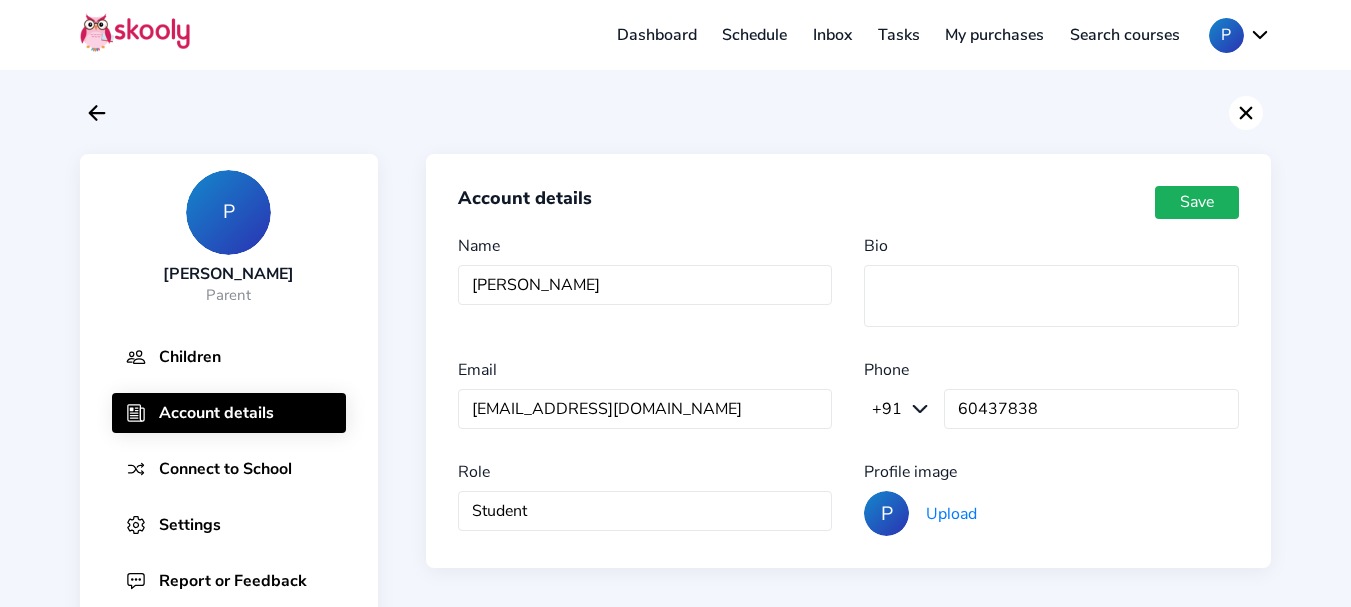 click on "Close" 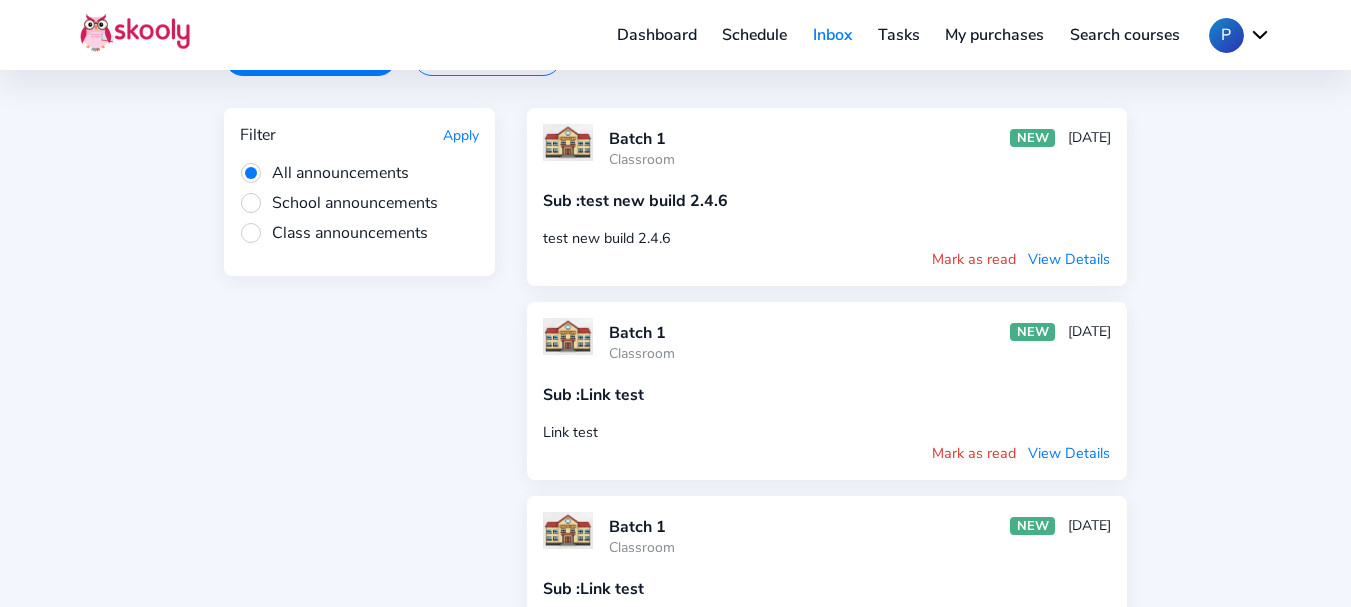 scroll, scrollTop: 135, scrollLeft: 0, axis: vertical 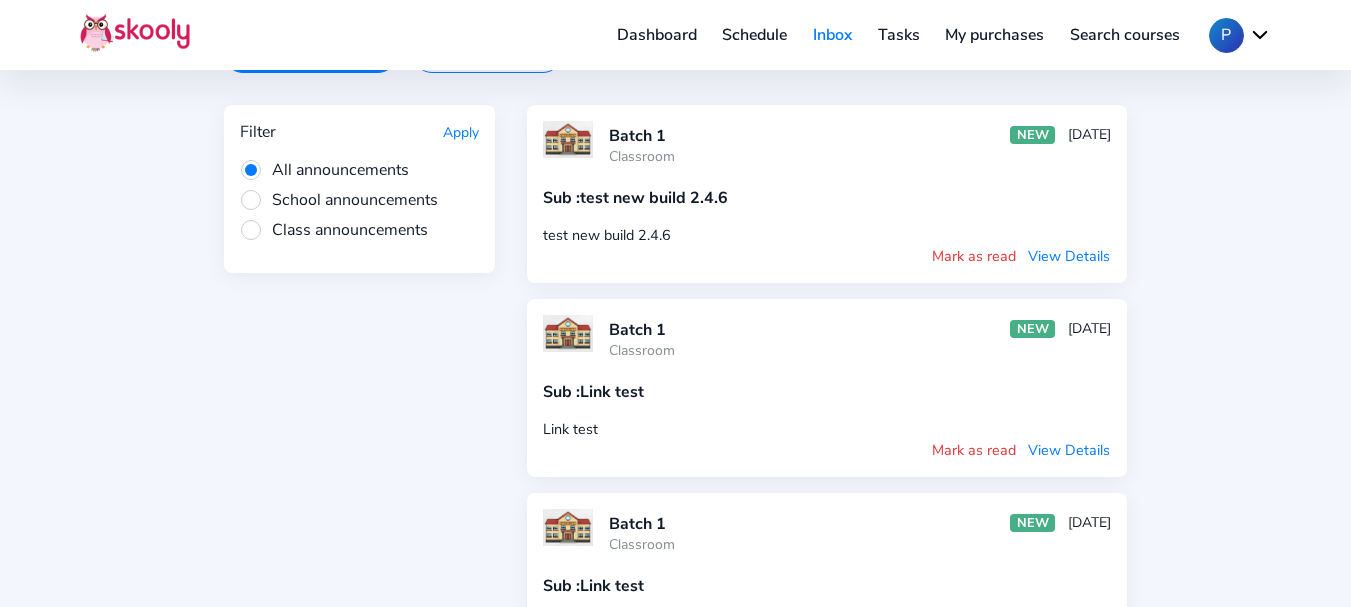 click on "Tasks" 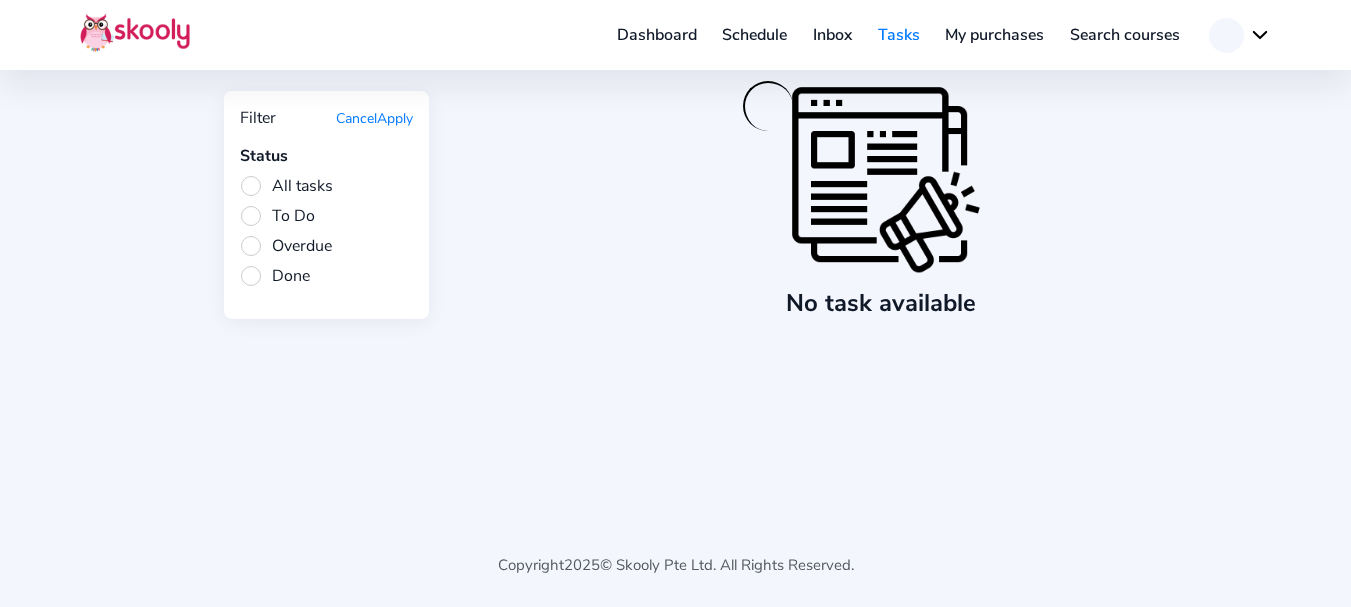 scroll, scrollTop: 132, scrollLeft: 0, axis: vertical 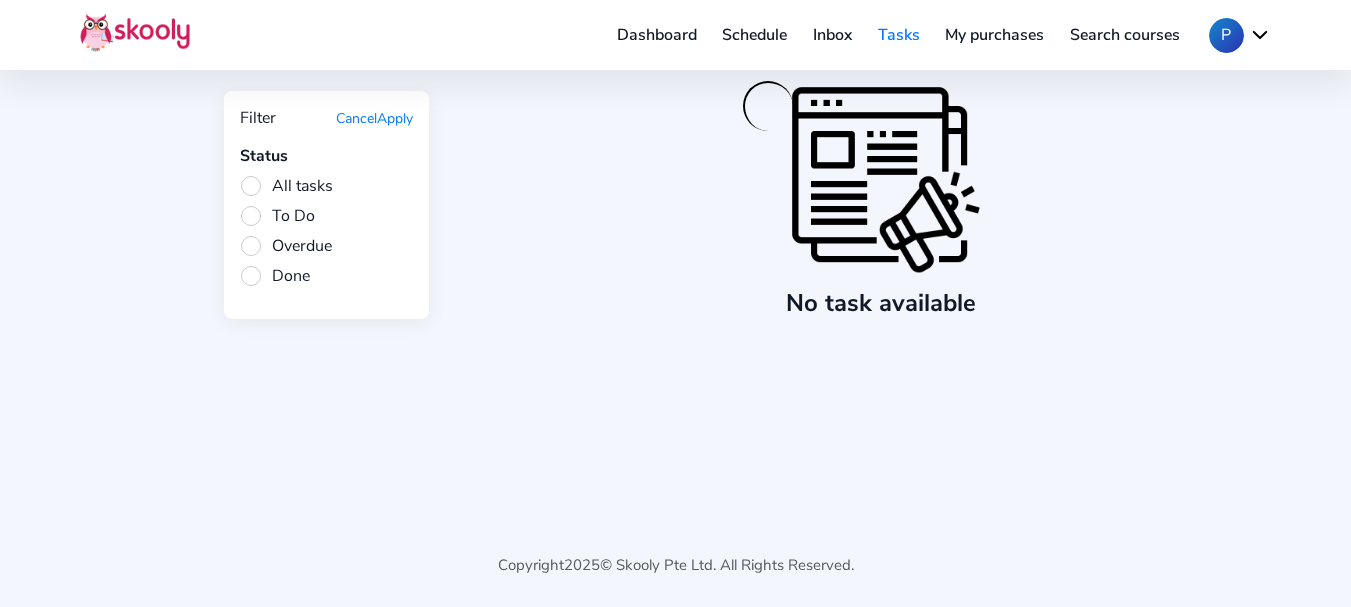 click on "Inbox" 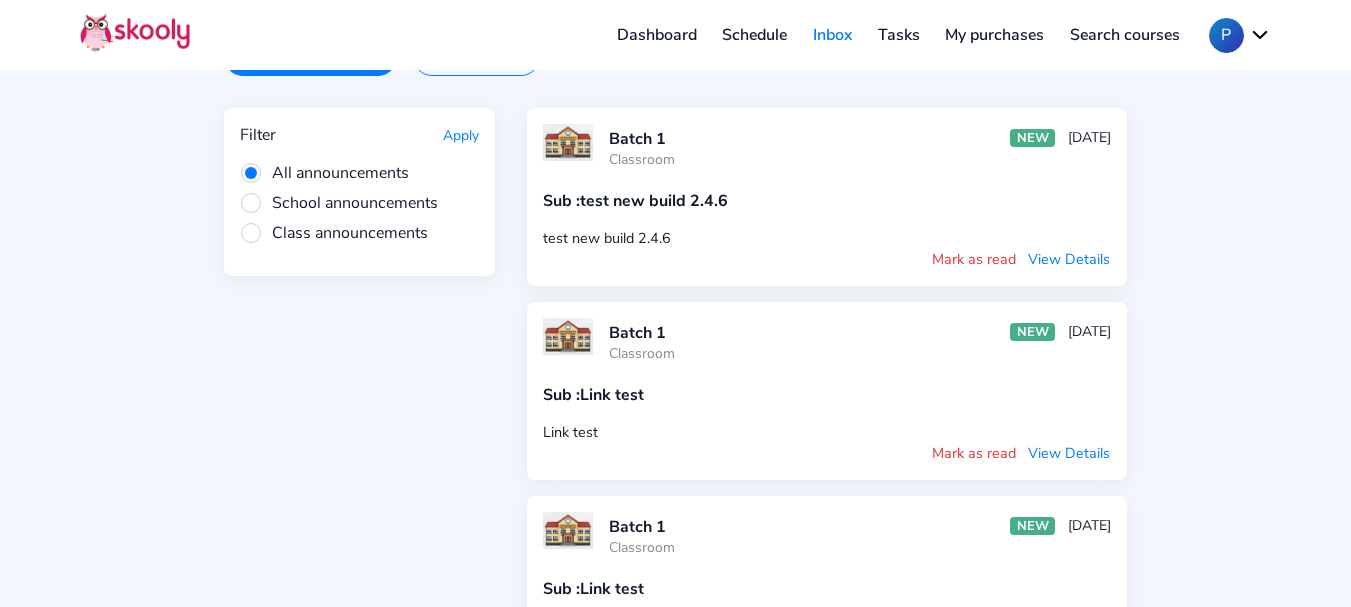 click on "Schedule" 